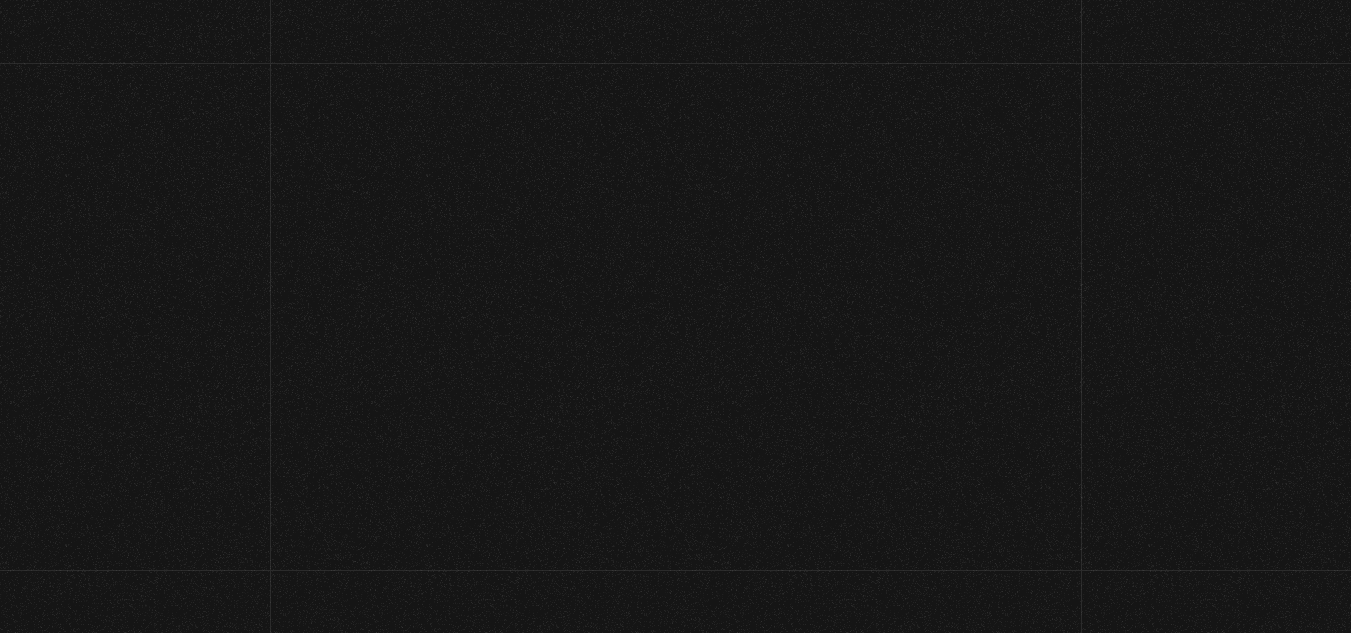 scroll, scrollTop: 0, scrollLeft: 0, axis: both 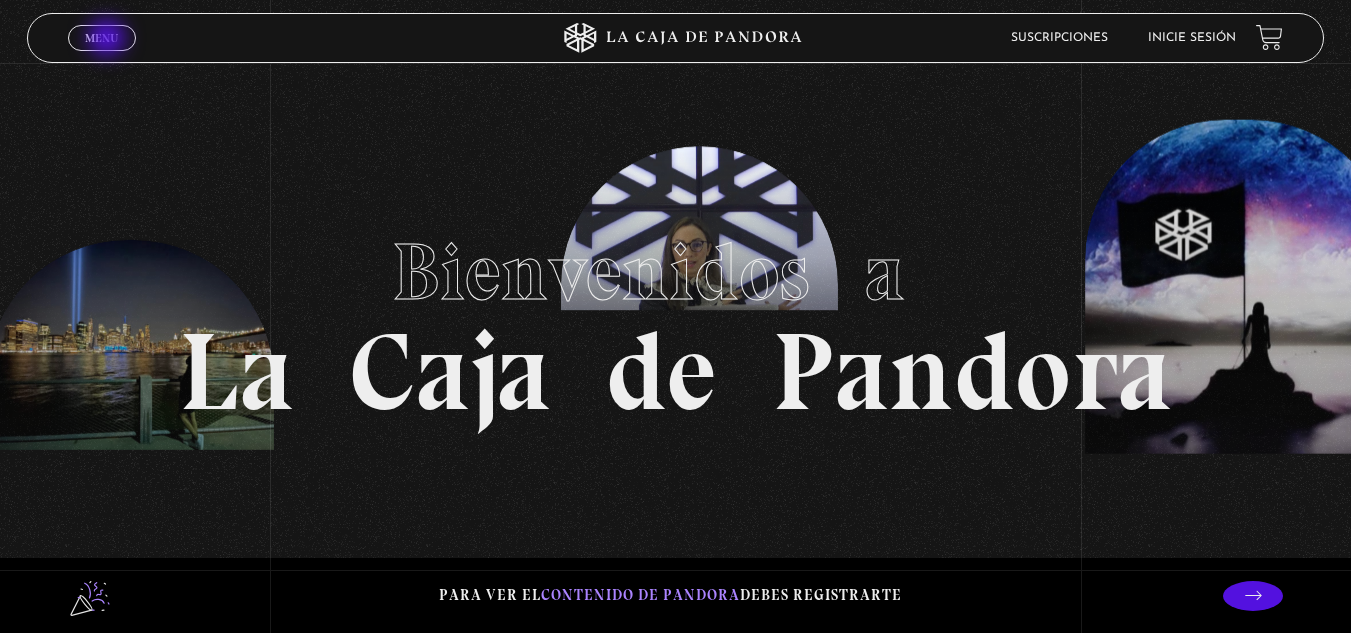 click on "Menu" at bounding box center [101, 38] 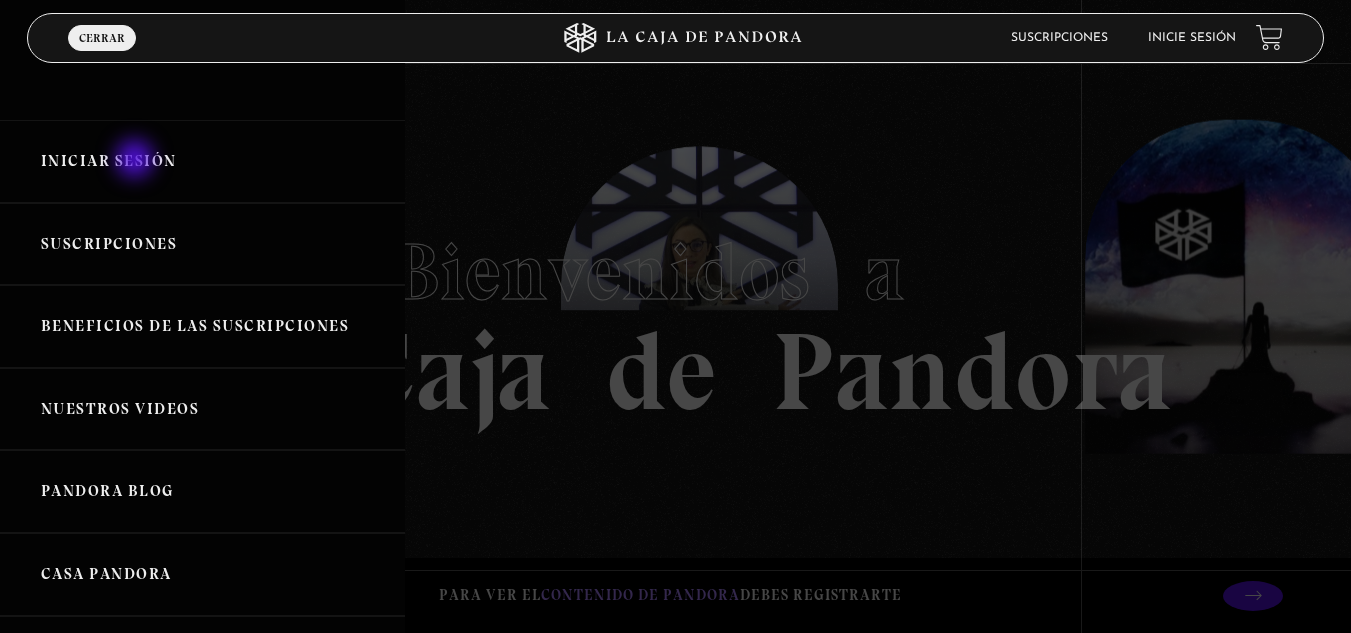 click on "Iniciar Sesión" at bounding box center (202, 161) 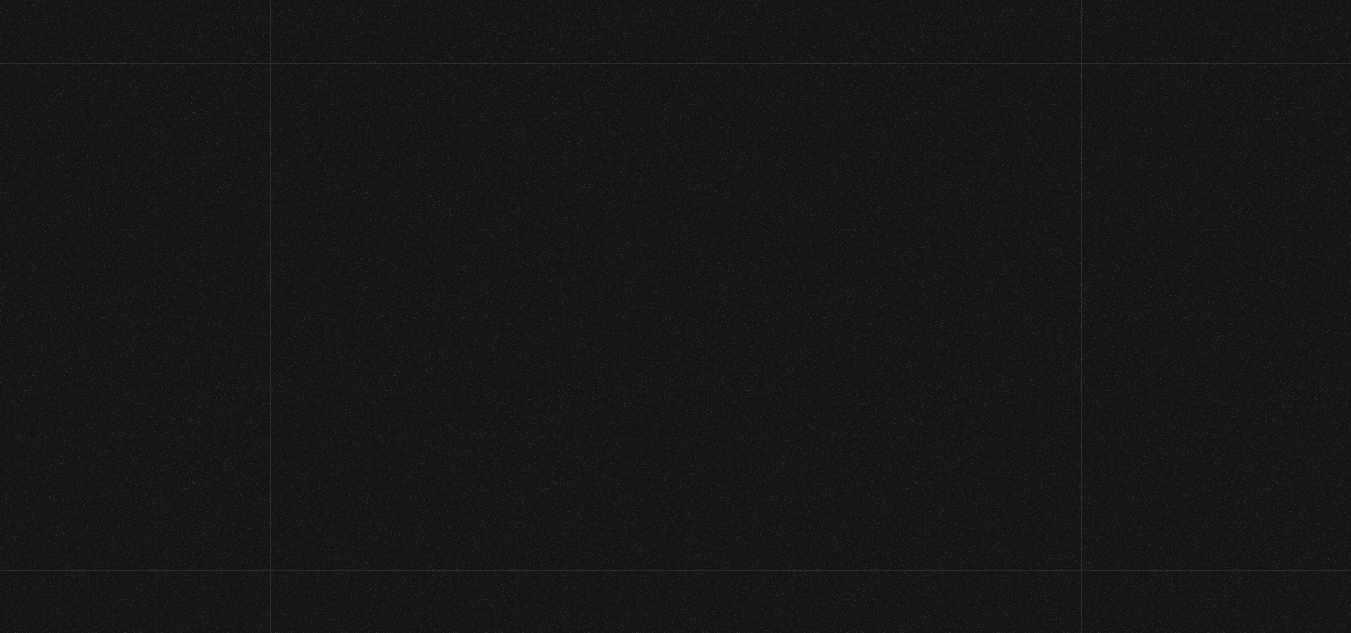 scroll, scrollTop: 0, scrollLeft: 0, axis: both 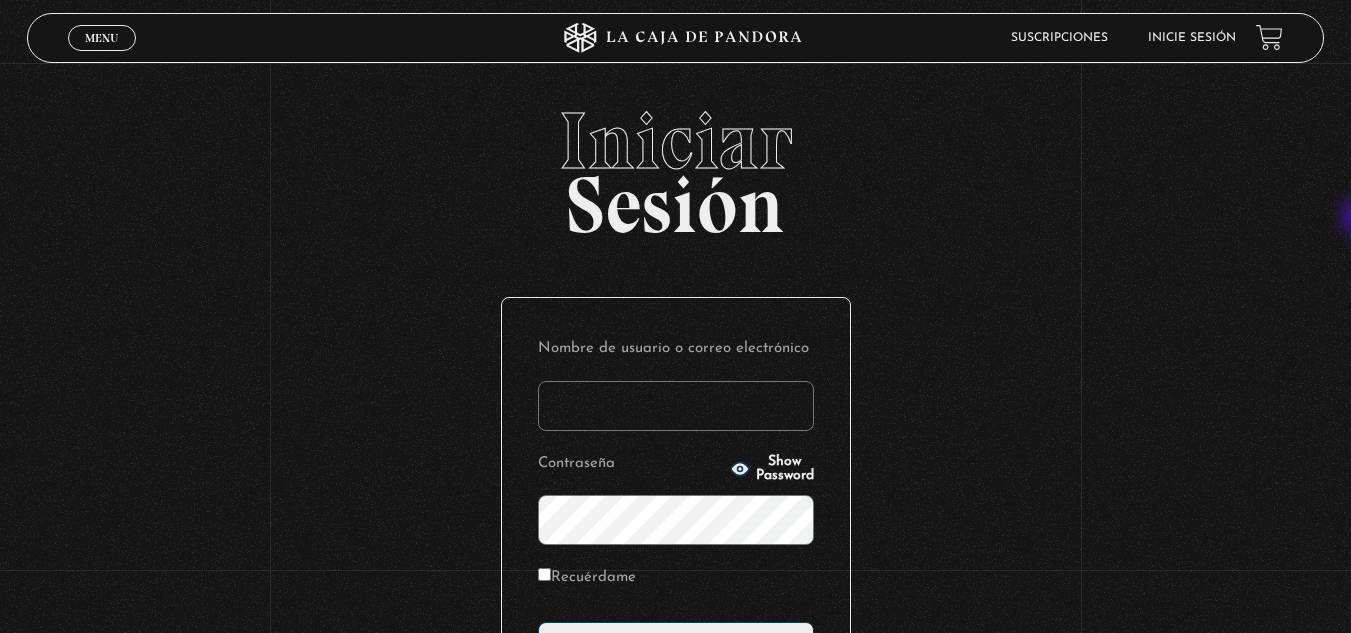 type on "[NAME]@[example.com]" 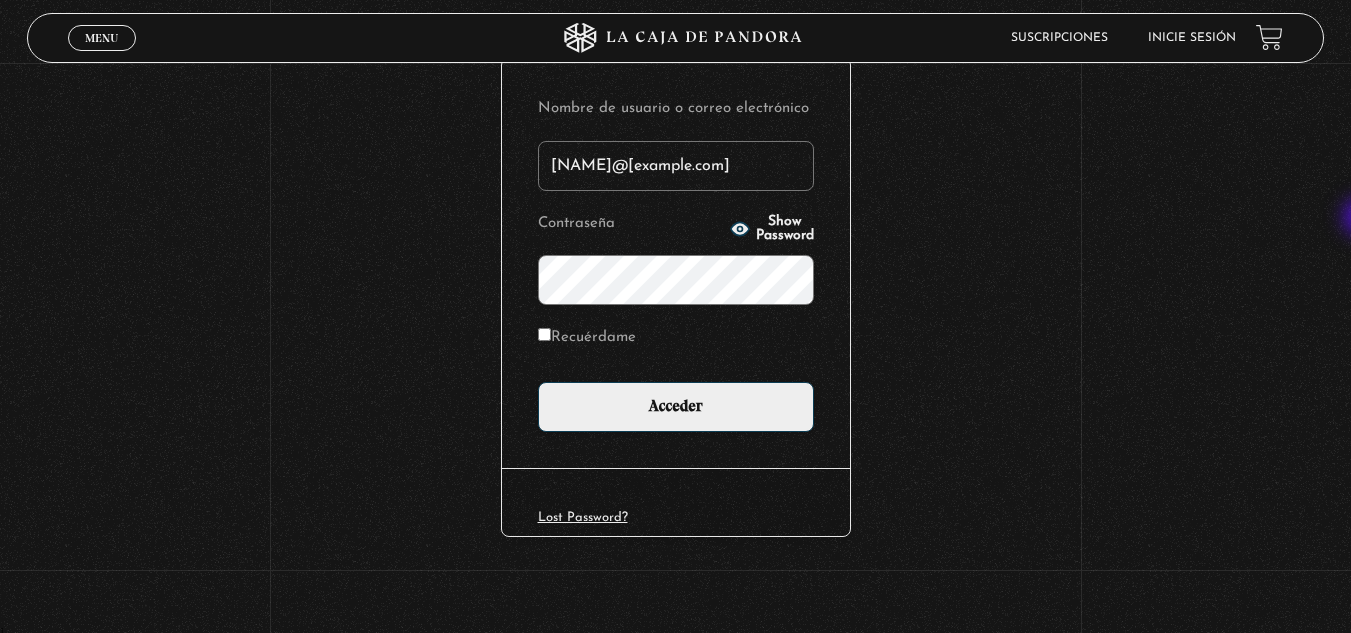 scroll, scrollTop: 243, scrollLeft: 0, axis: vertical 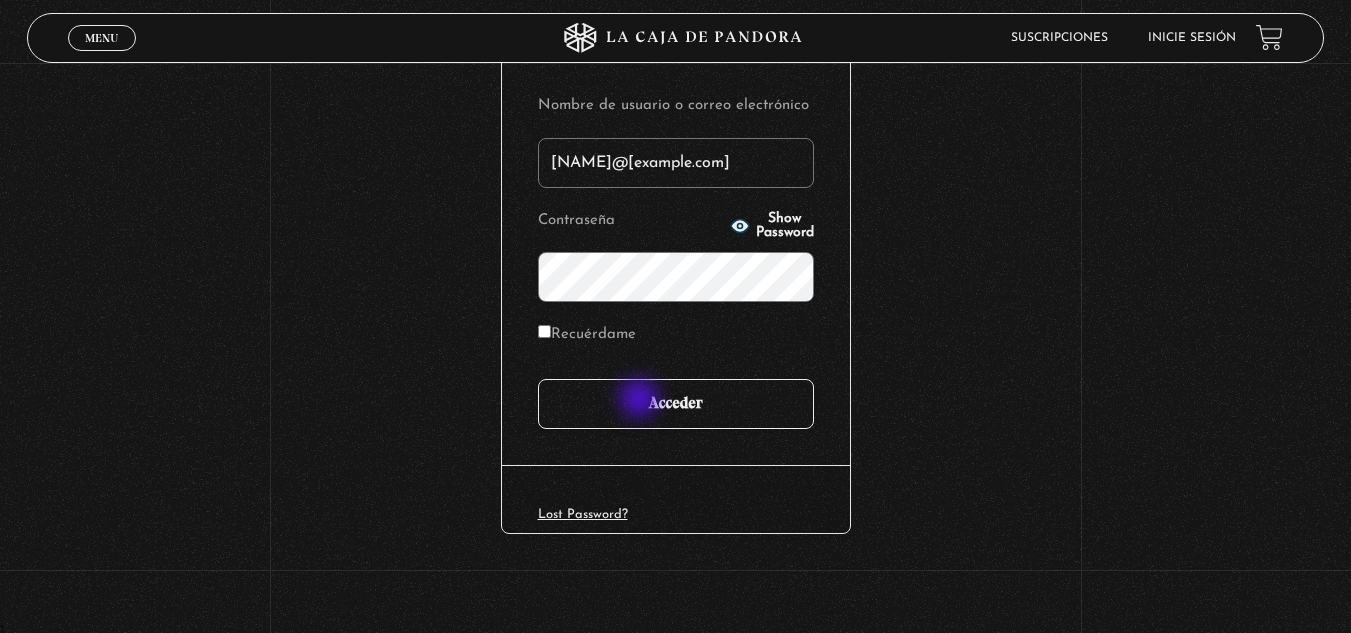 click on "Acceder" at bounding box center [676, 404] 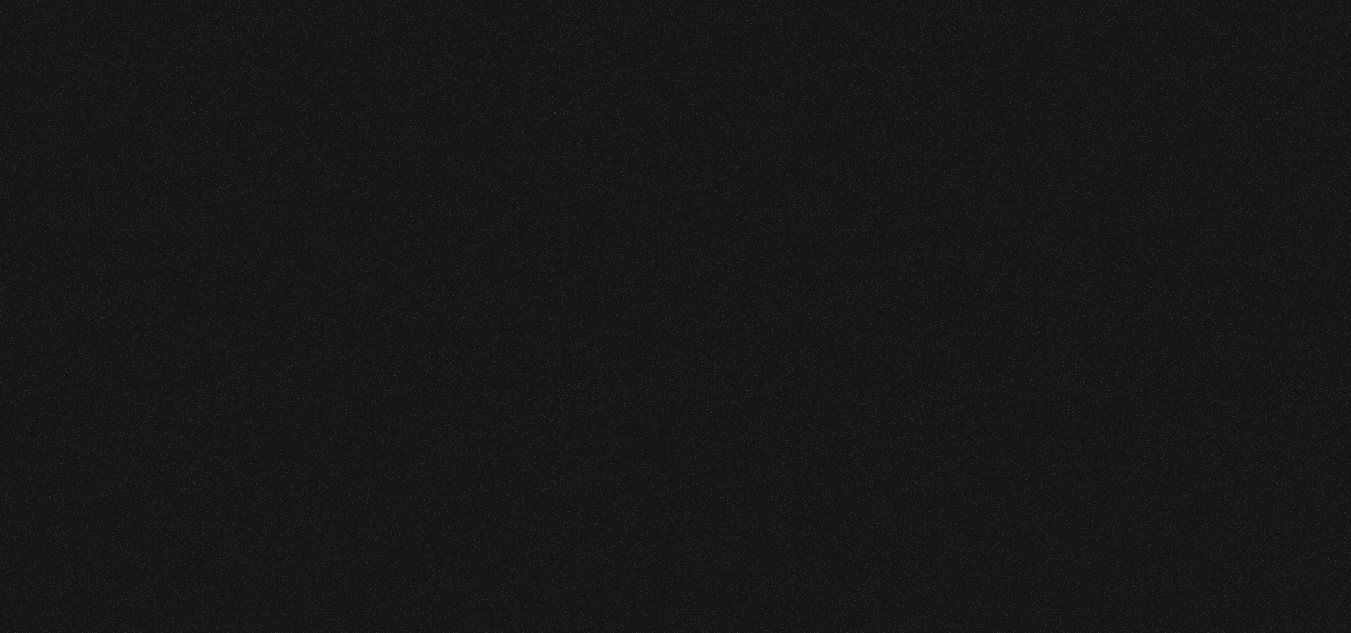 scroll, scrollTop: 0, scrollLeft: 0, axis: both 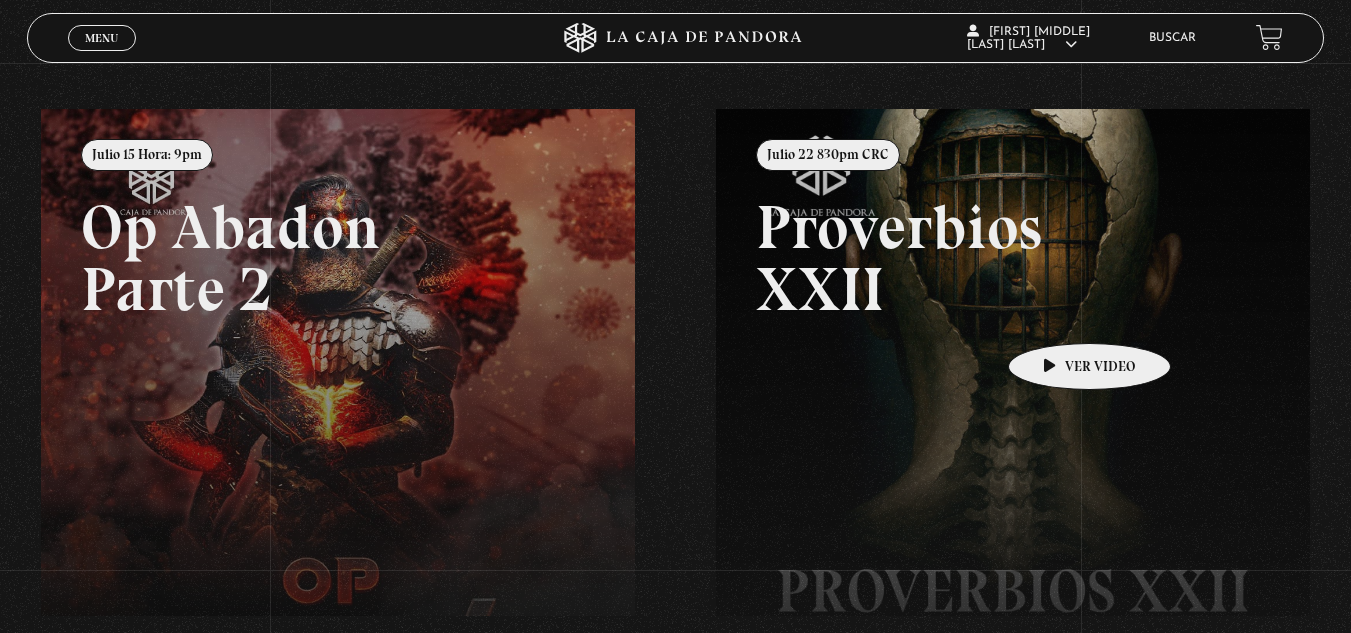 click at bounding box center (1391, 425) 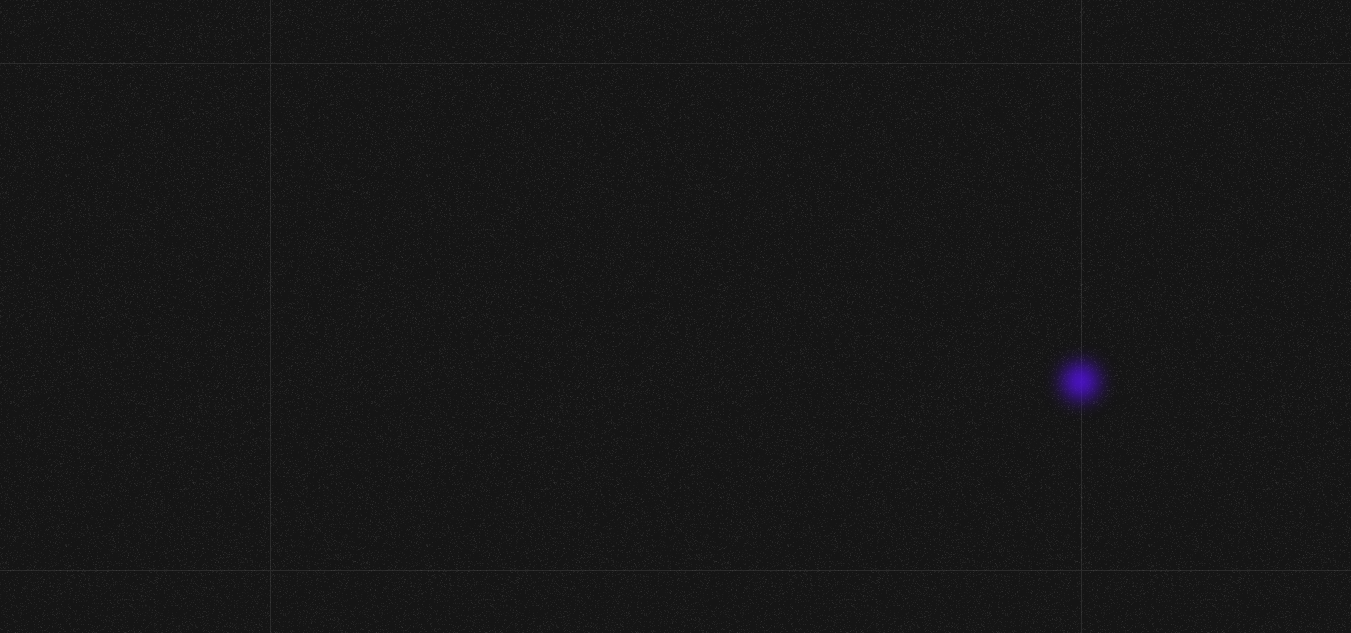scroll, scrollTop: 0, scrollLeft: 0, axis: both 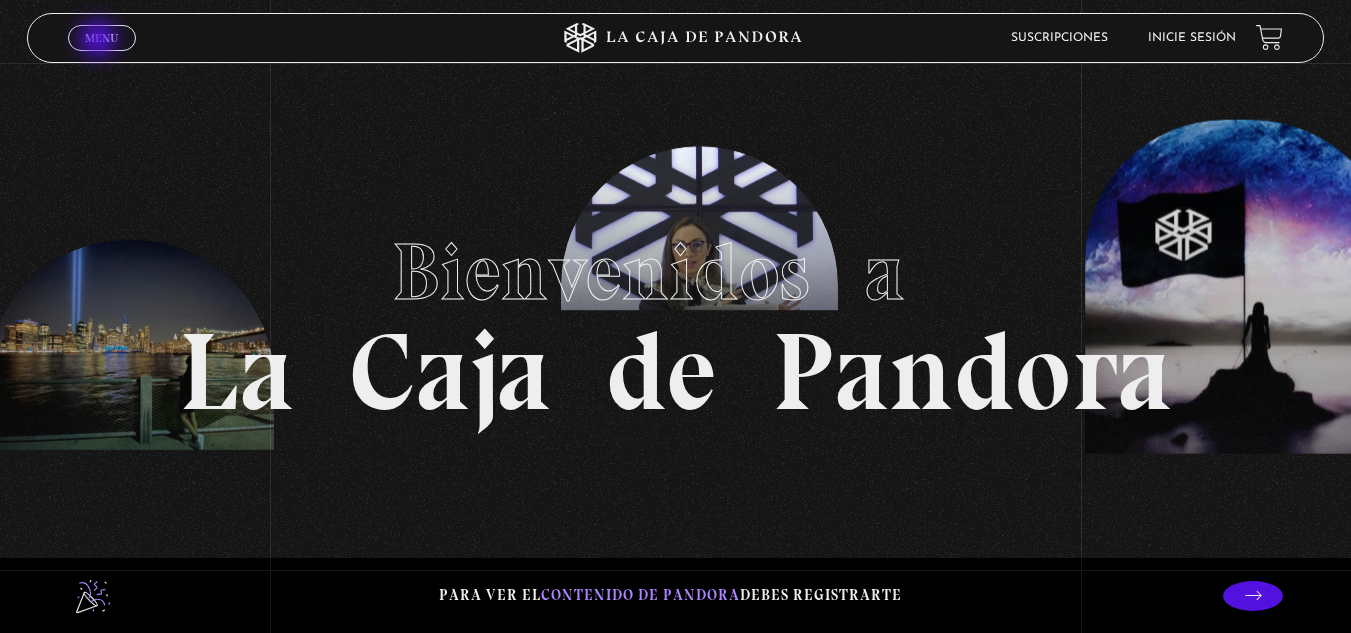 click on "Menu" at bounding box center (101, 38) 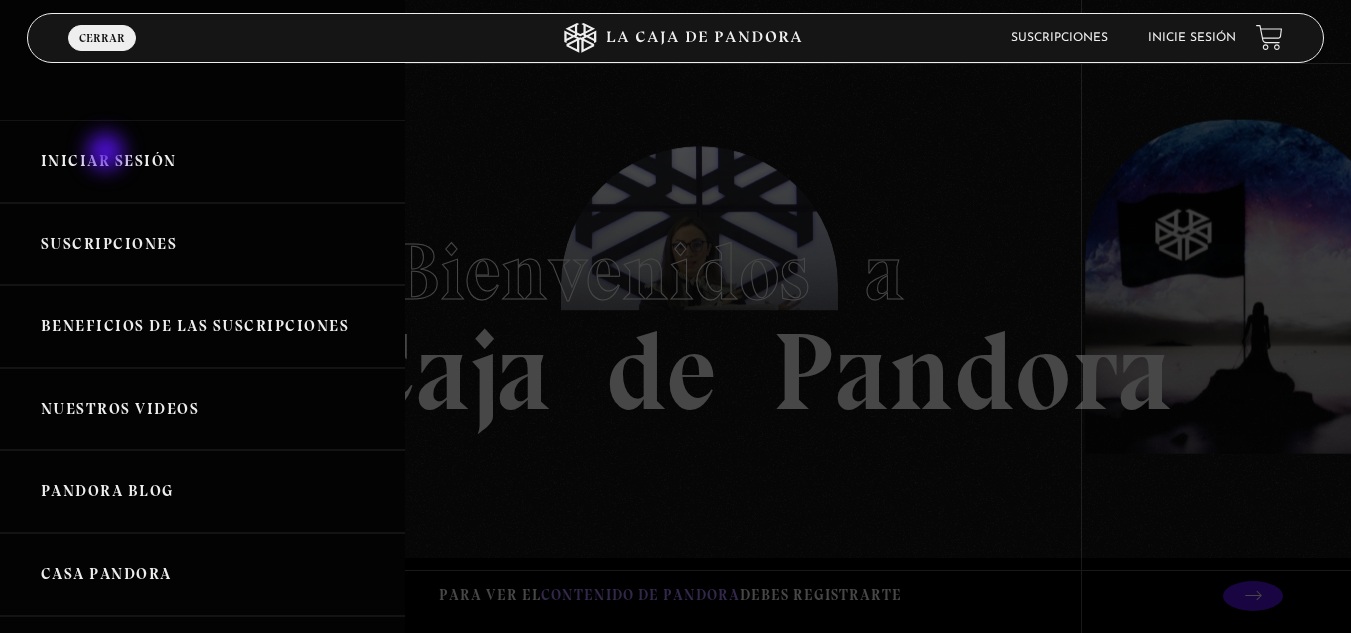 click on "Iniciar Sesión" at bounding box center [202, 161] 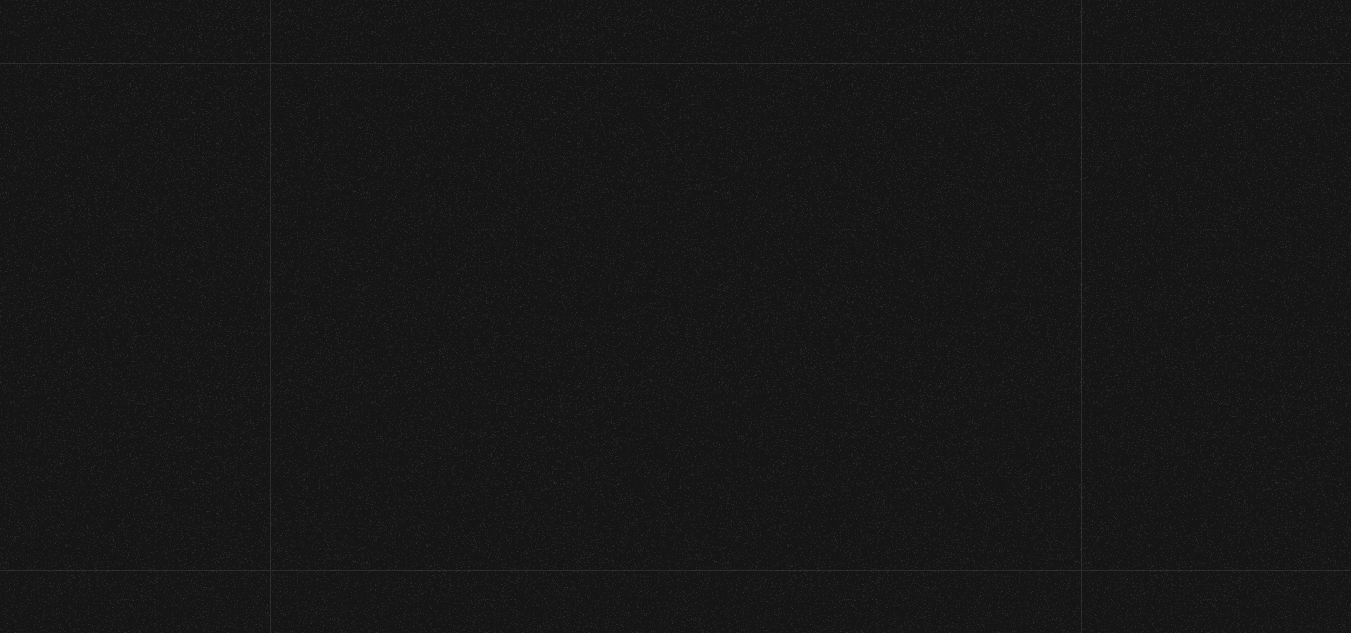 scroll, scrollTop: 0, scrollLeft: 0, axis: both 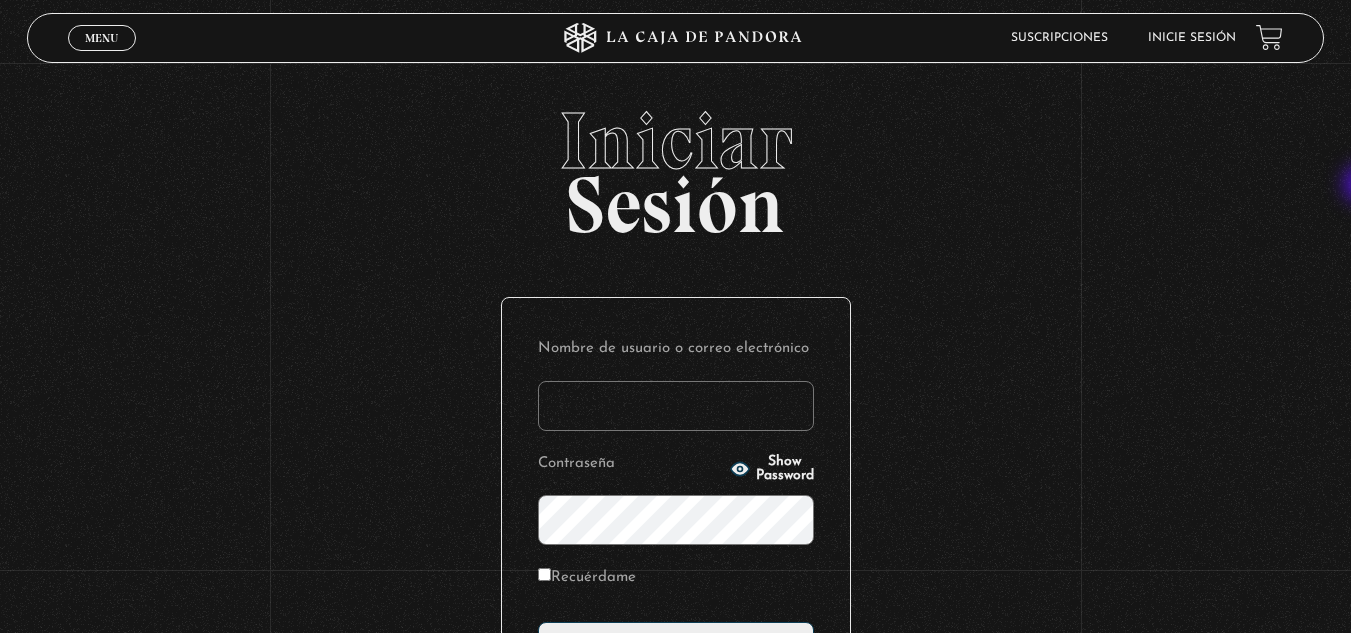 type on "[EMAIL]" 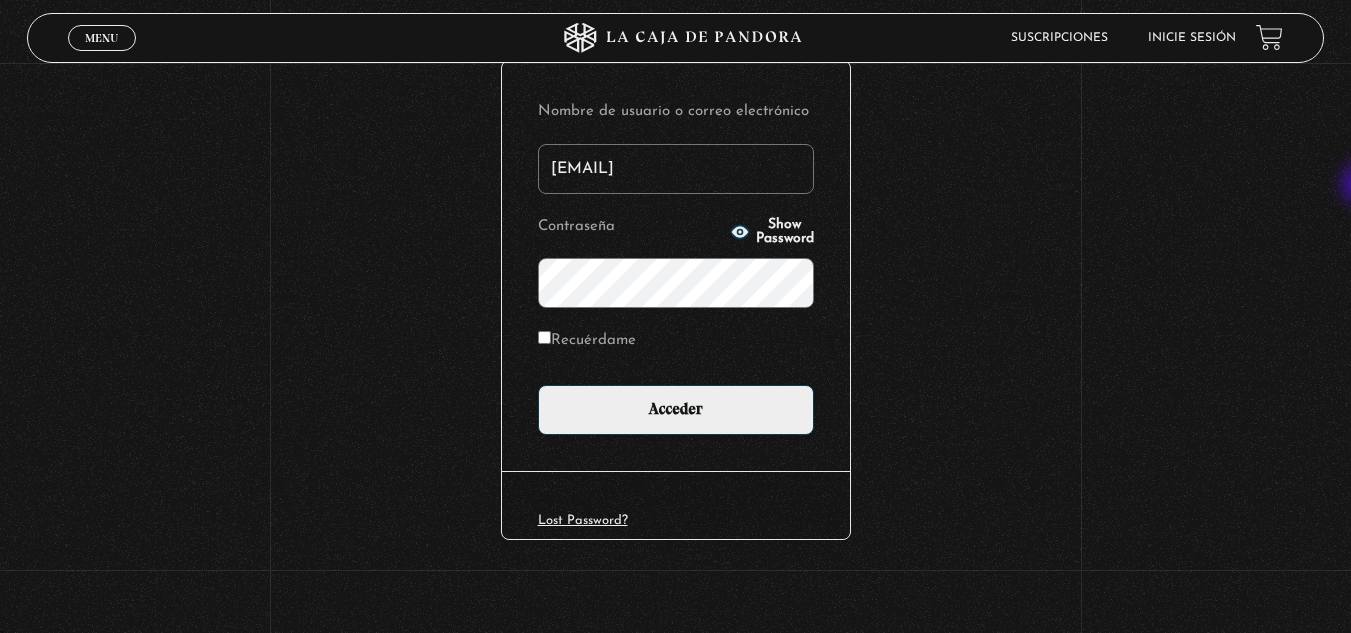 scroll, scrollTop: 238, scrollLeft: 0, axis: vertical 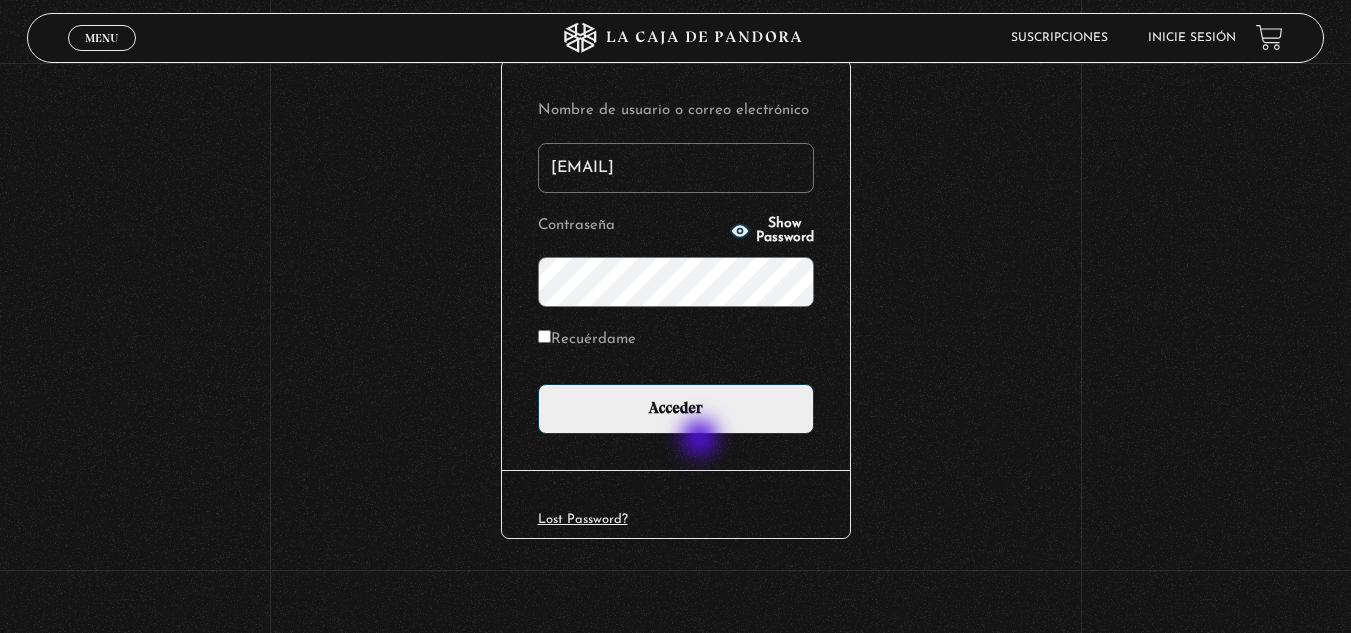 click on "Nombre de usuario o correo electrónico   [EMAIL]   Contraseña         Show Password    Recuérdame   Acceder" at bounding box center [676, 265] 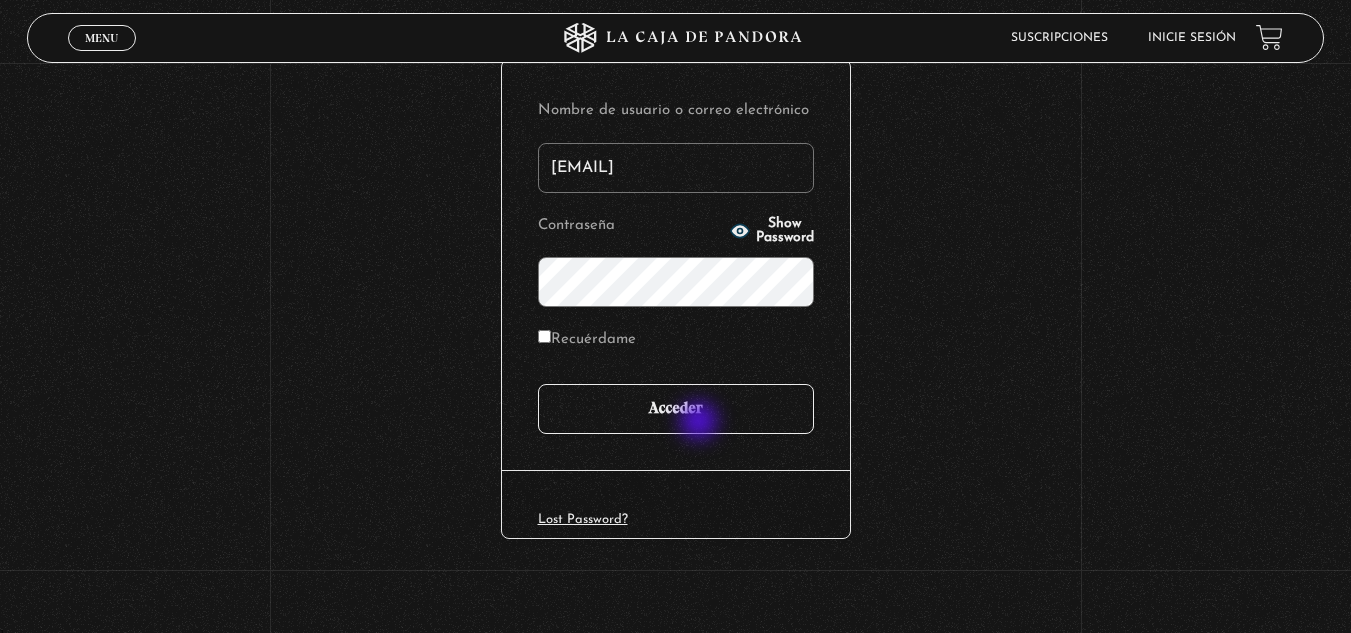 click on "Acceder" at bounding box center (676, 409) 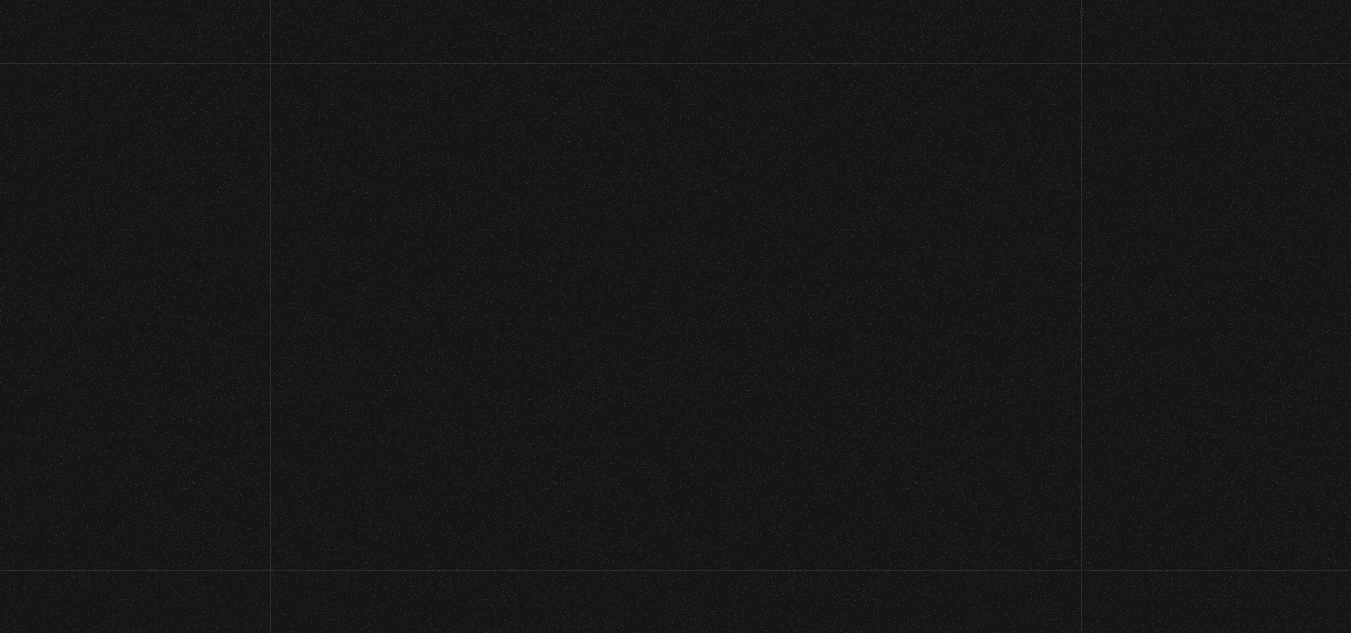 scroll, scrollTop: 0, scrollLeft: 0, axis: both 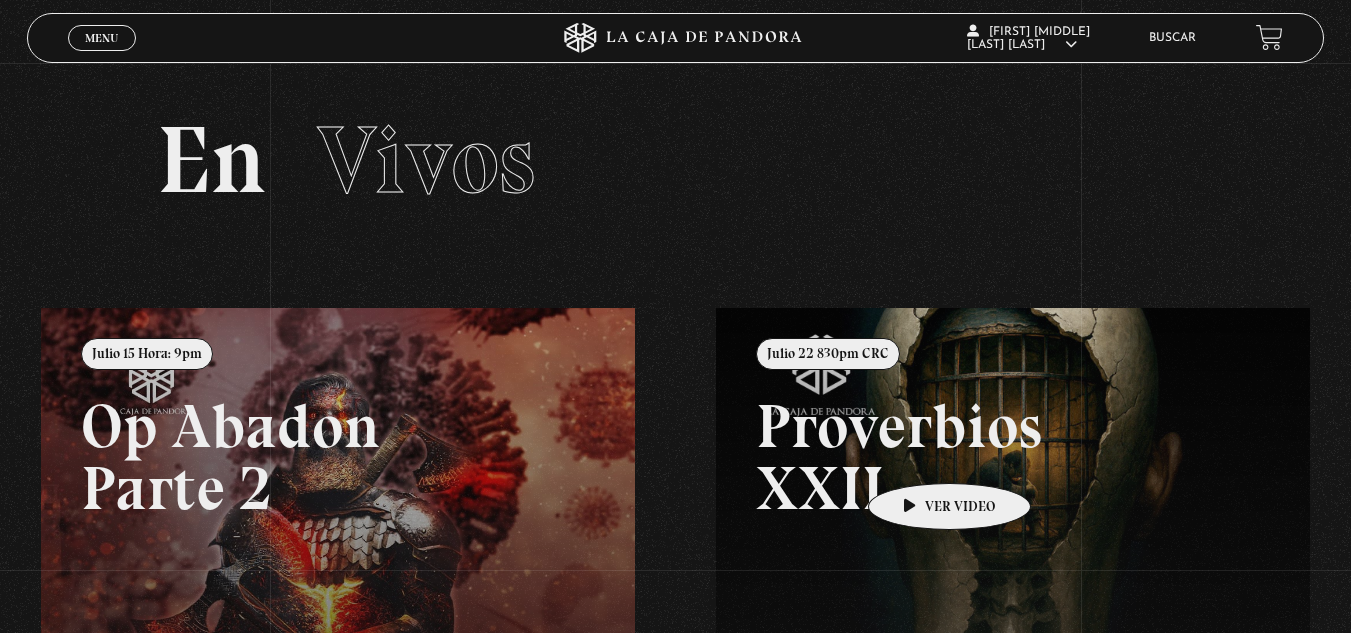 click at bounding box center [1391, 624] 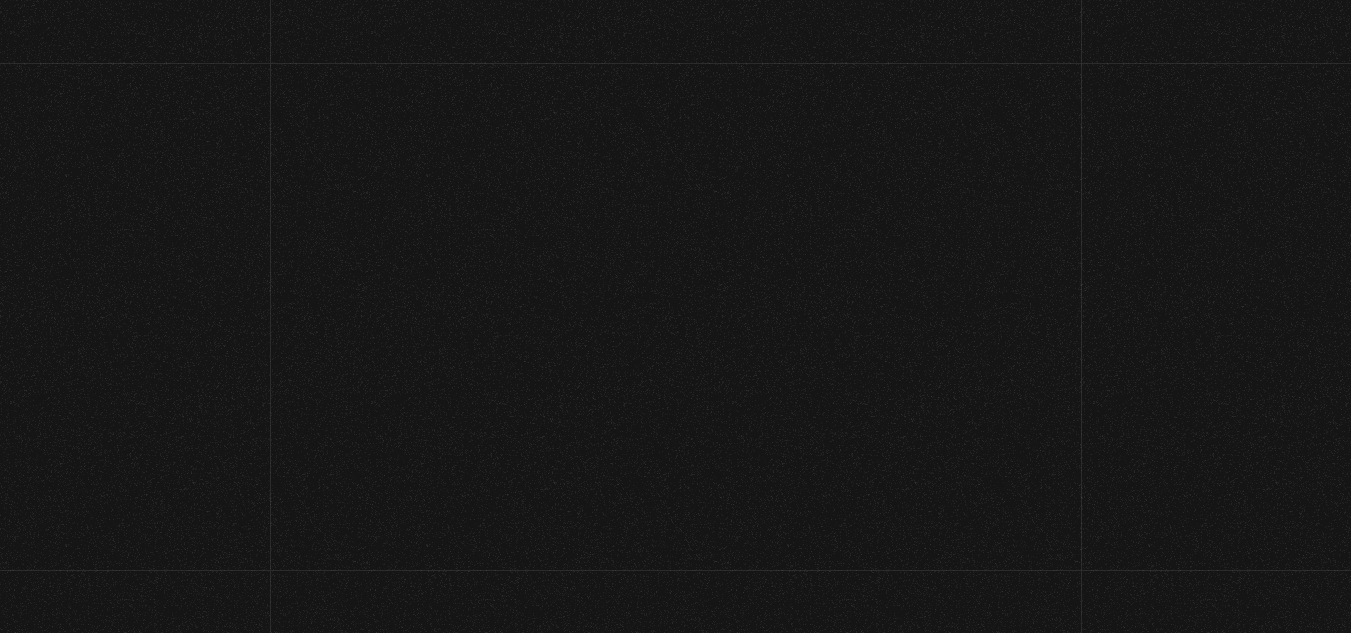 scroll, scrollTop: 0, scrollLeft: 0, axis: both 